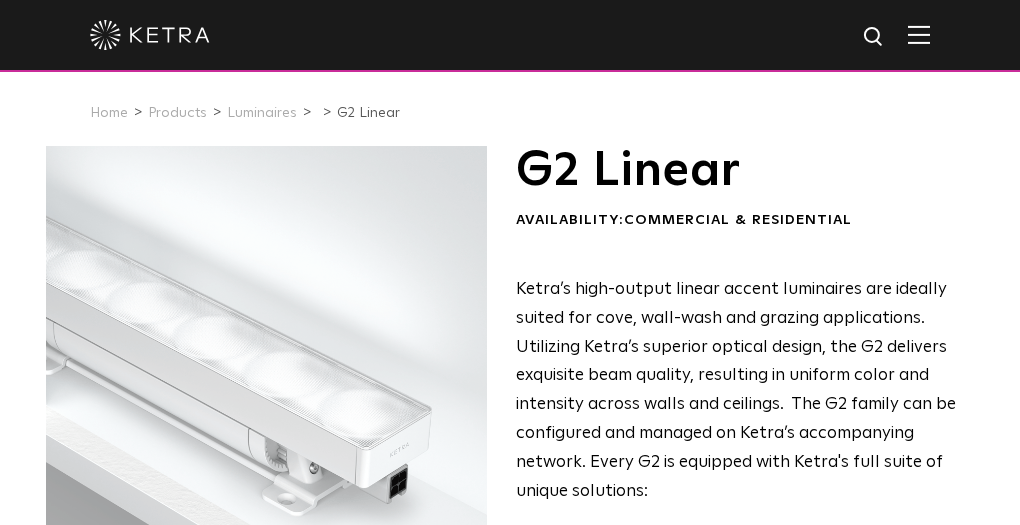 scroll, scrollTop: 0, scrollLeft: 0, axis: both 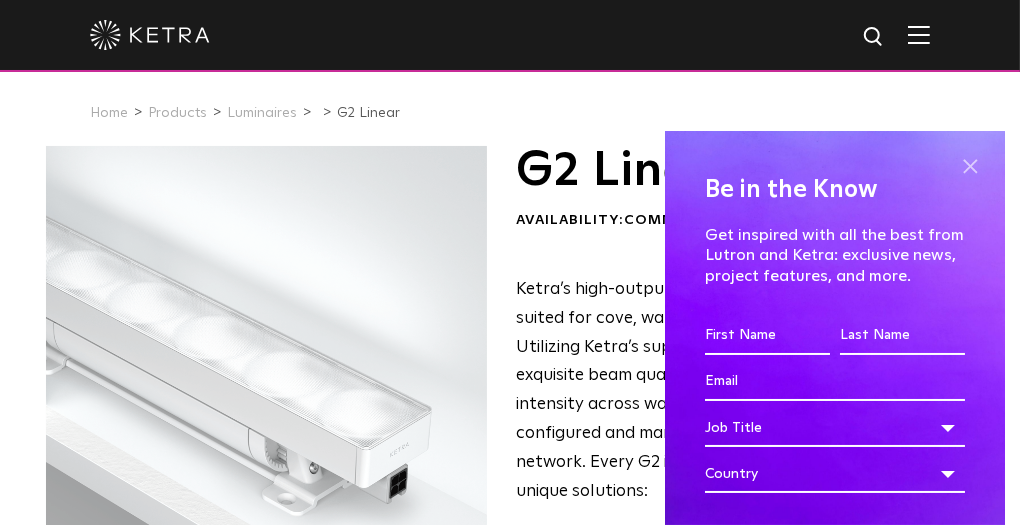 click at bounding box center (970, 166) 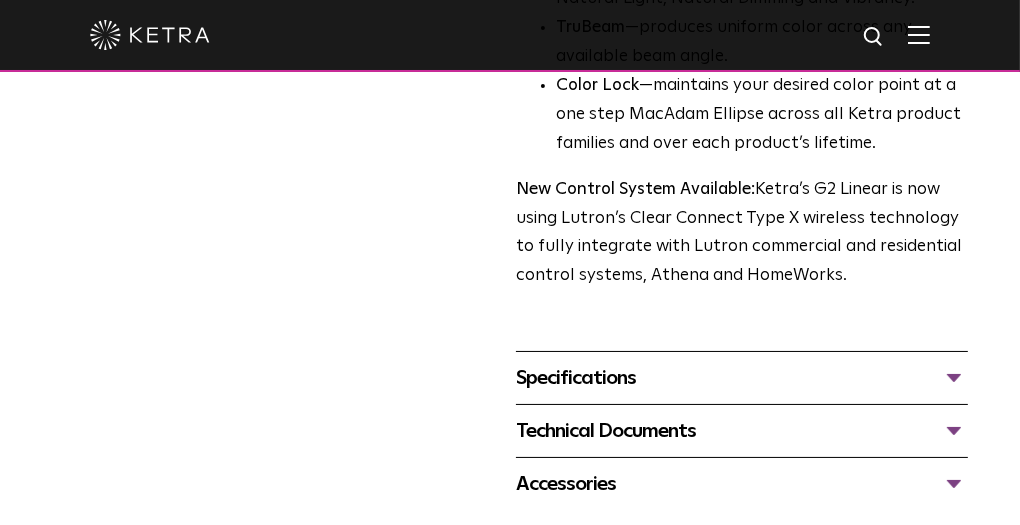 scroll, scrollTop: 702, scrollLeft: 0, axis: vertical 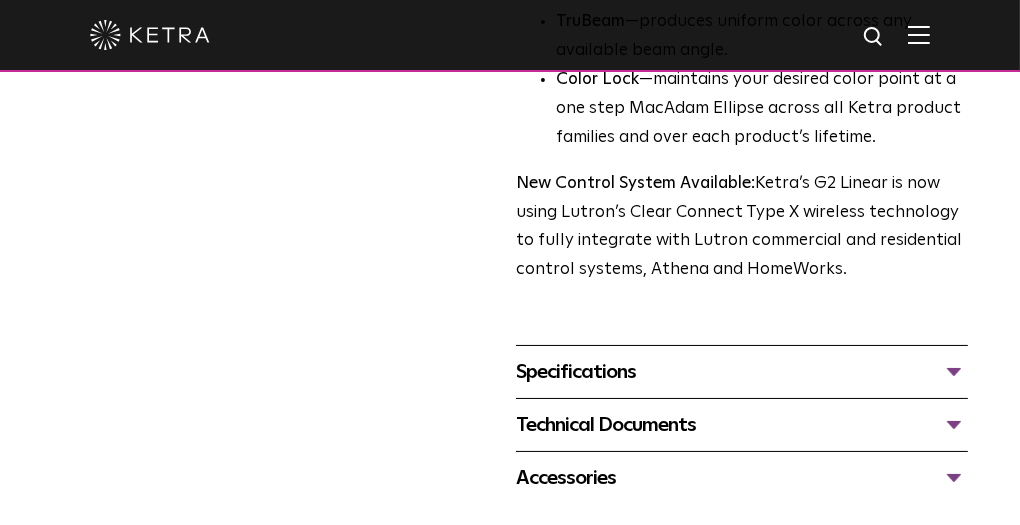 click on "Specifications" at bounding box center (742, 372) 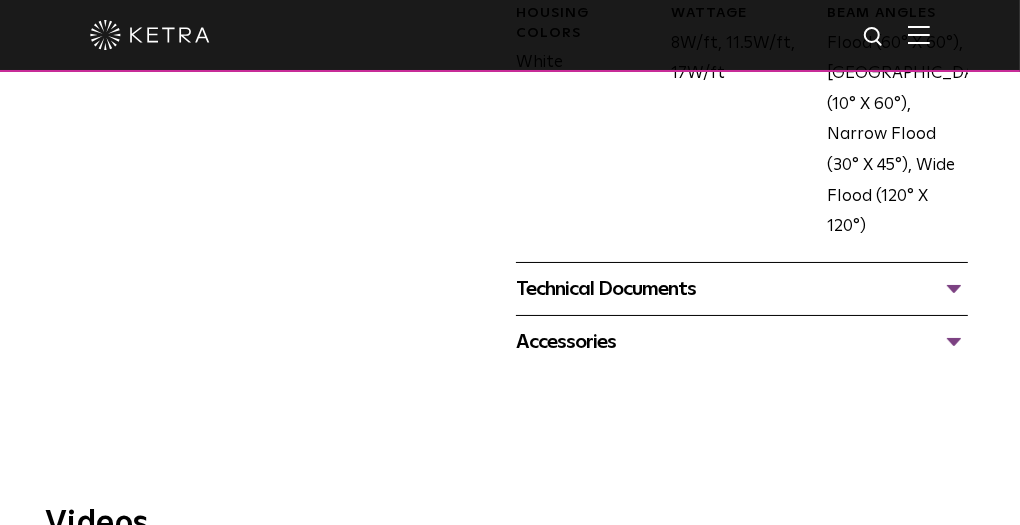 scroll, scrollTop: 1235, scrollLeft: 0, axis: vertical 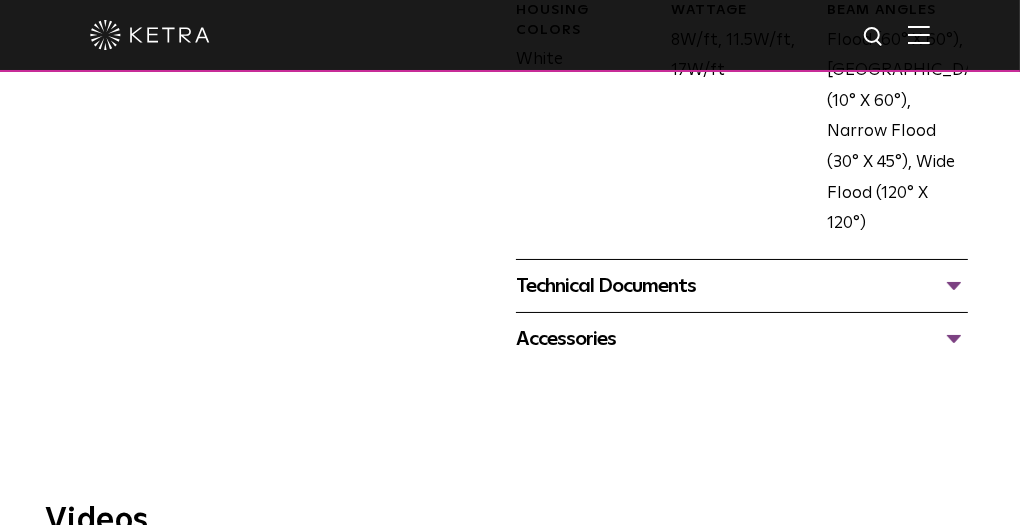 click on "Technical Documents" at bounding box center [742, 286] 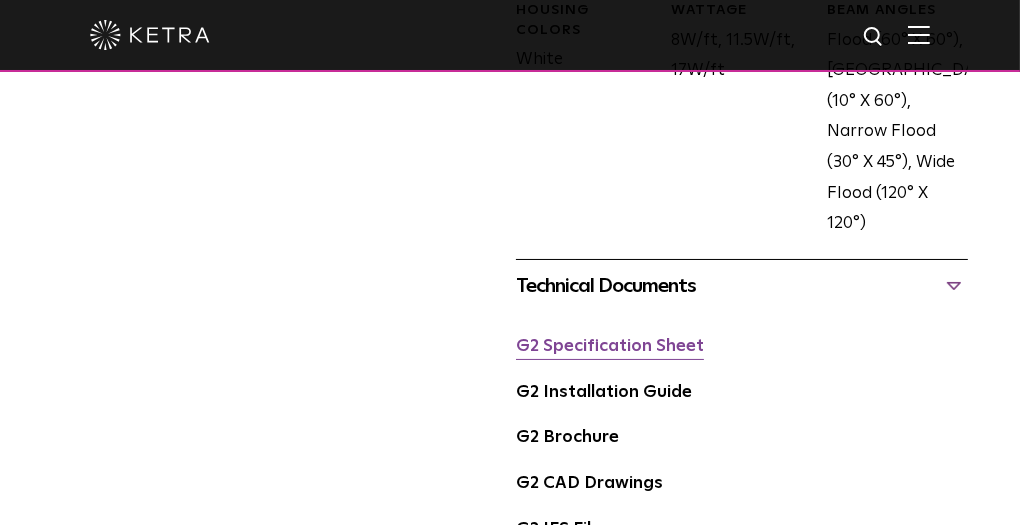 click on "G2 Specification Sheet" at bounding box center (610, 346) 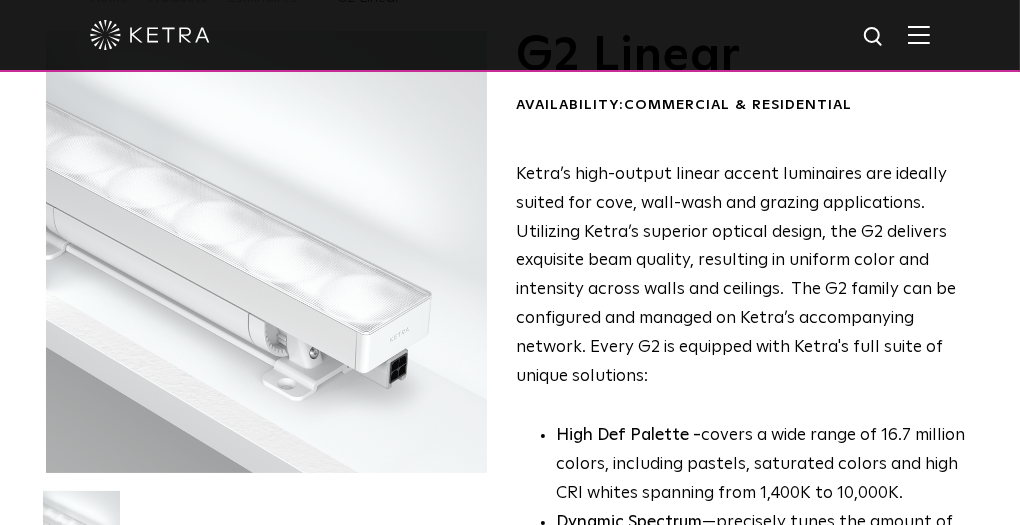 scroll, scrollTop: 48, scrollLeft: 0, axis: vertical 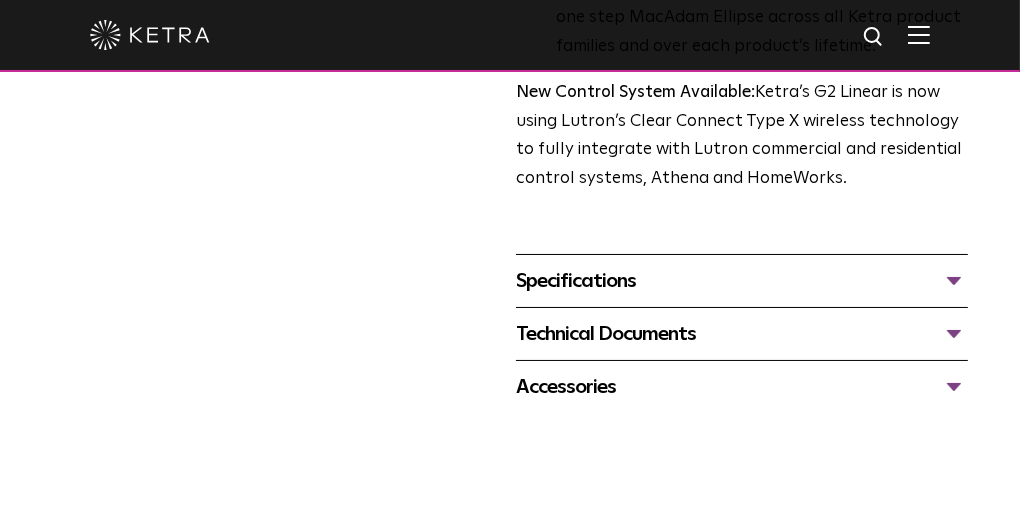 click on "Specifications" at bounding box center (742, 281) 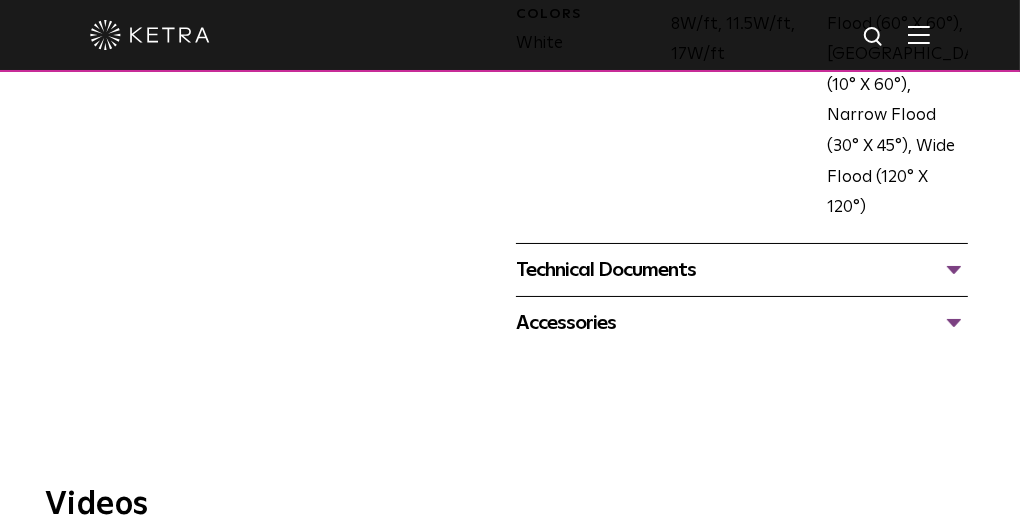 scroll, scrollTop: 1302, scrollLeft: 0, axis: vertical 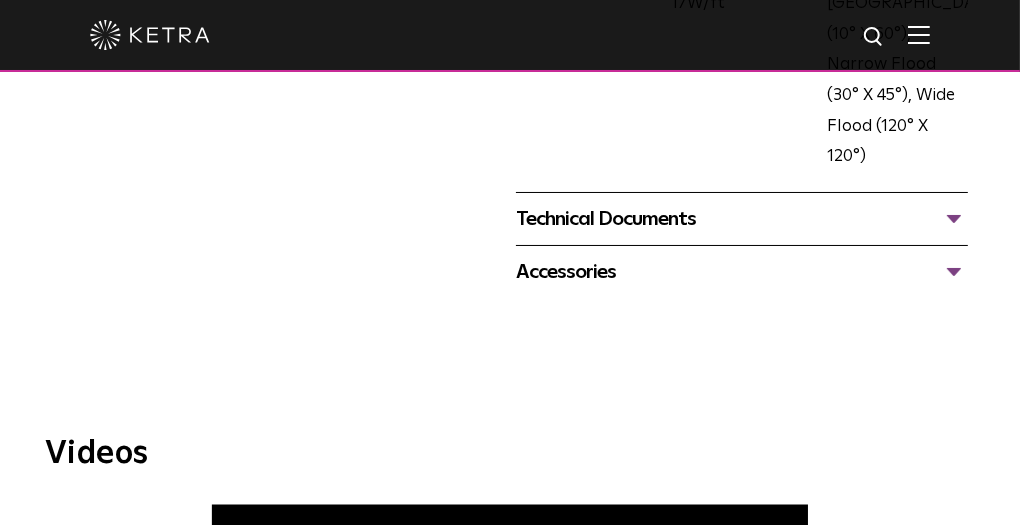 click on "Technical Documents" at bounding box center (742, 219) 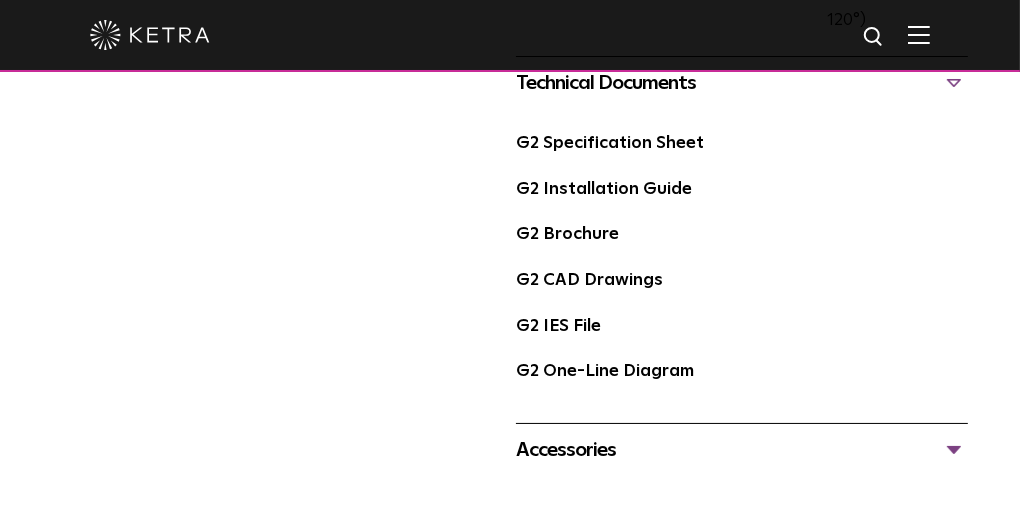 scroll, scrollTop: 1331, scrollLeft: 0, axis: vertical 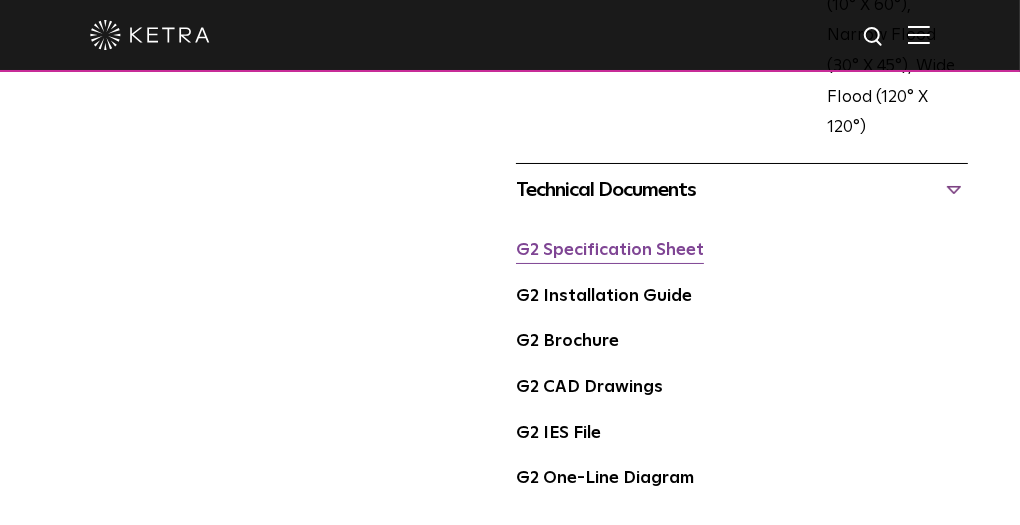 click on "G2 Specification Sheet" at bounding box center [610, 250] 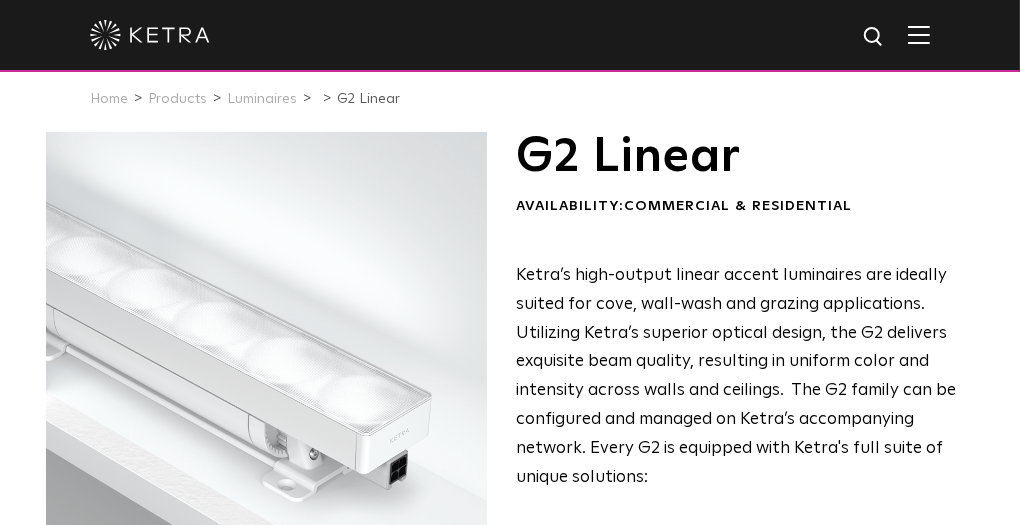 scroll, scrollTop: 0, scrollLeft: 0, axis: both 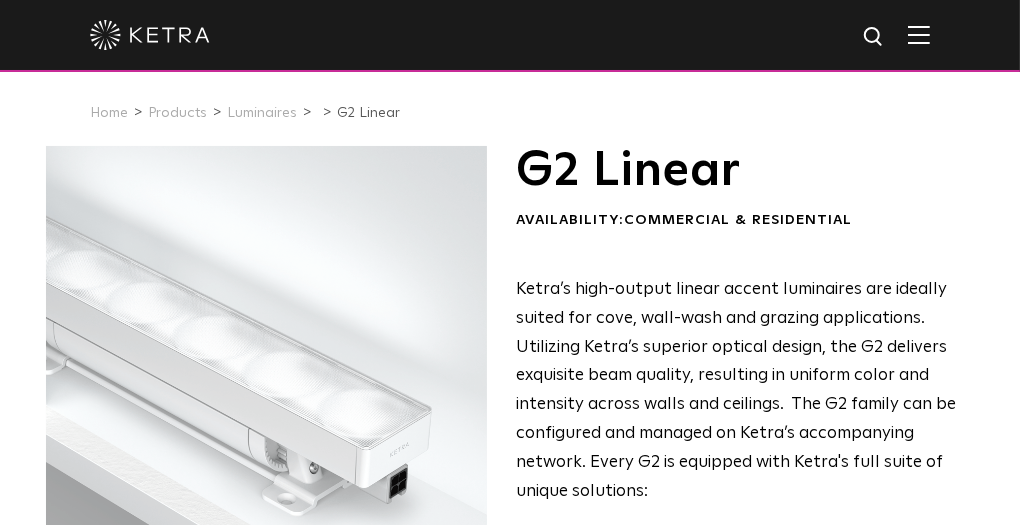 click at bounding box center (919, 34) 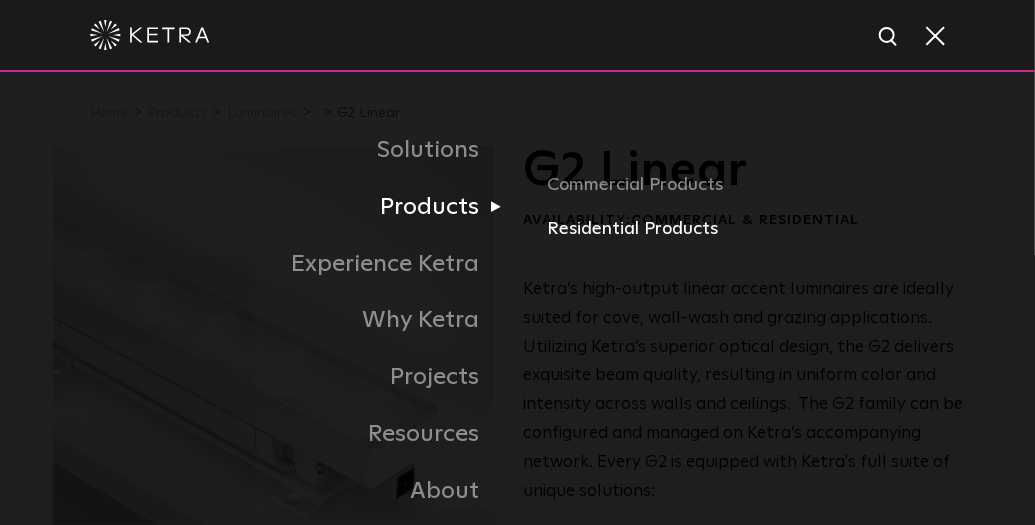 click on "Residential Products" at bounding box center (765, 229) 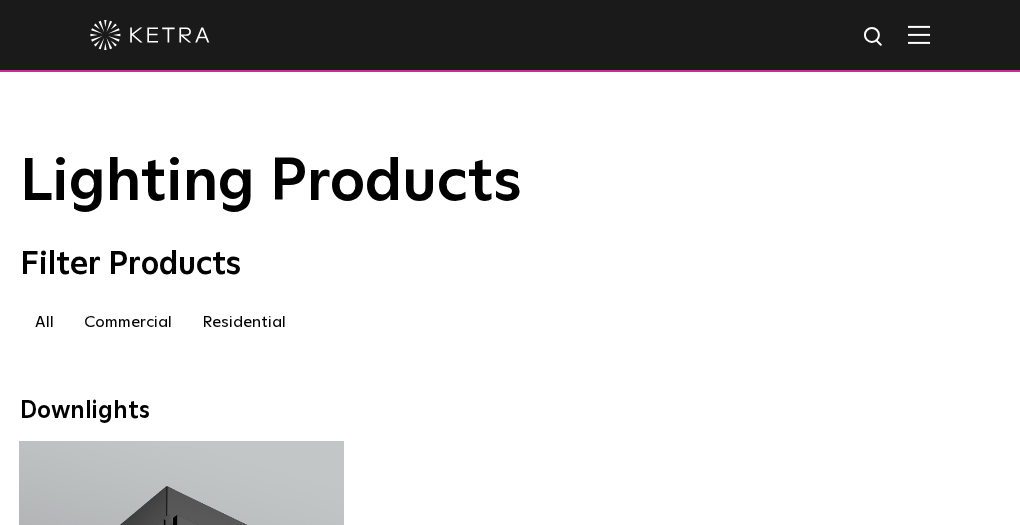 scroll, scrollTop: 0, scrollLeft: 0, axis: both 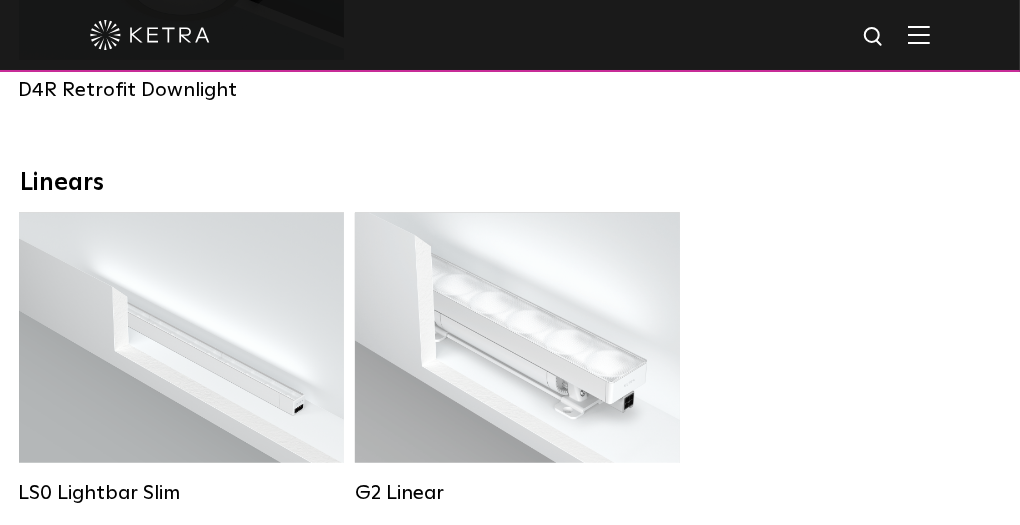 click on "Linears" at bounding box center [510, 183] 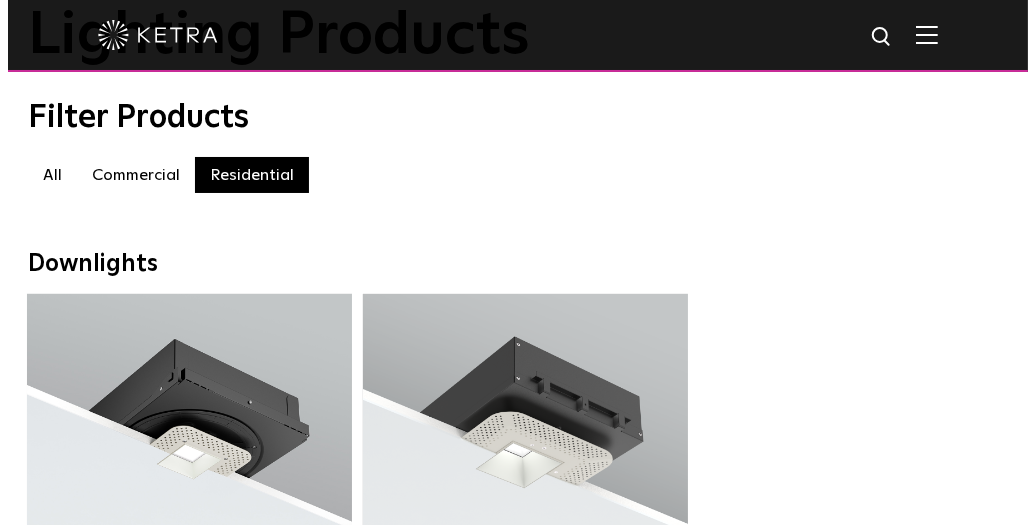 scroll, scrollTop: 0, scrollLeft: 0, axis: both 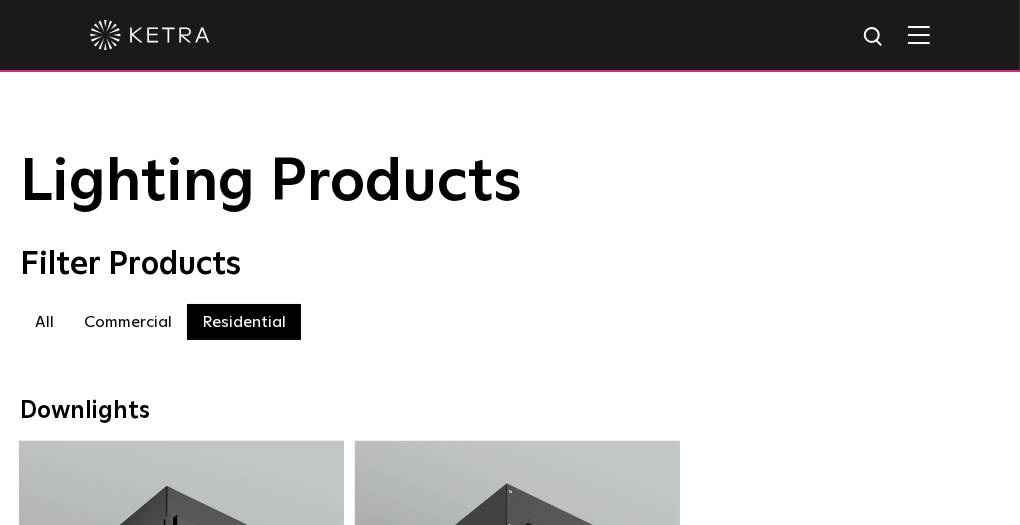 click on "Residential" at bounding box center [244, 322] 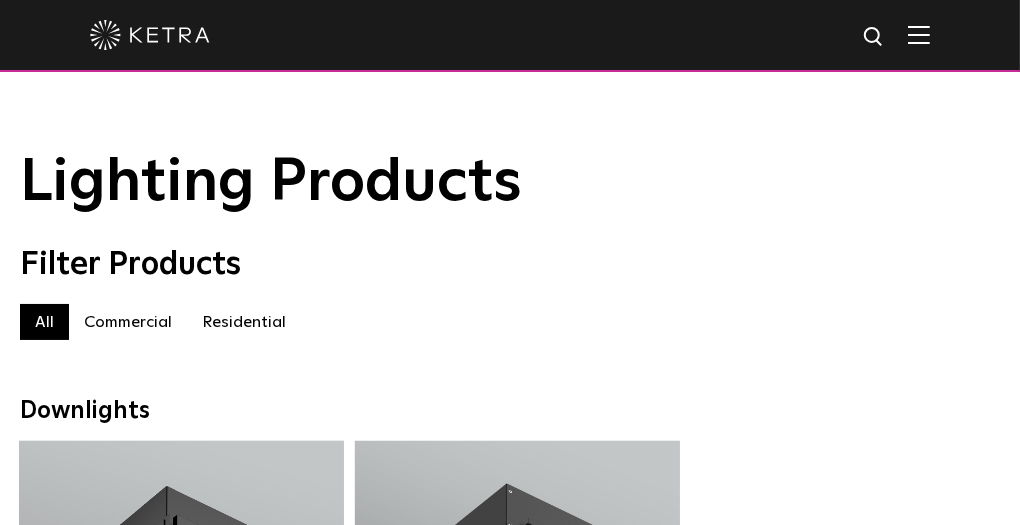 click at bounding box center (919, 34) 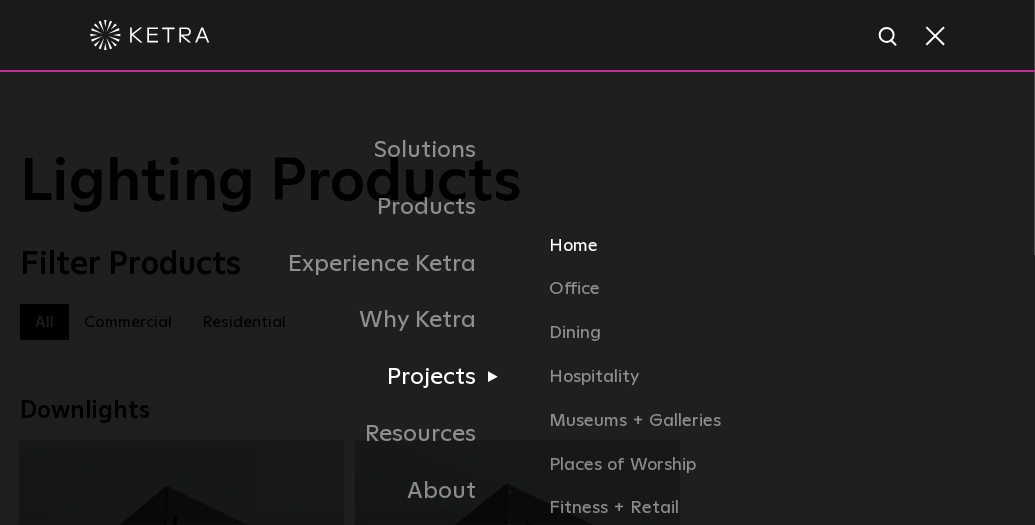 click on "Home" at bounding box center (782, 254) 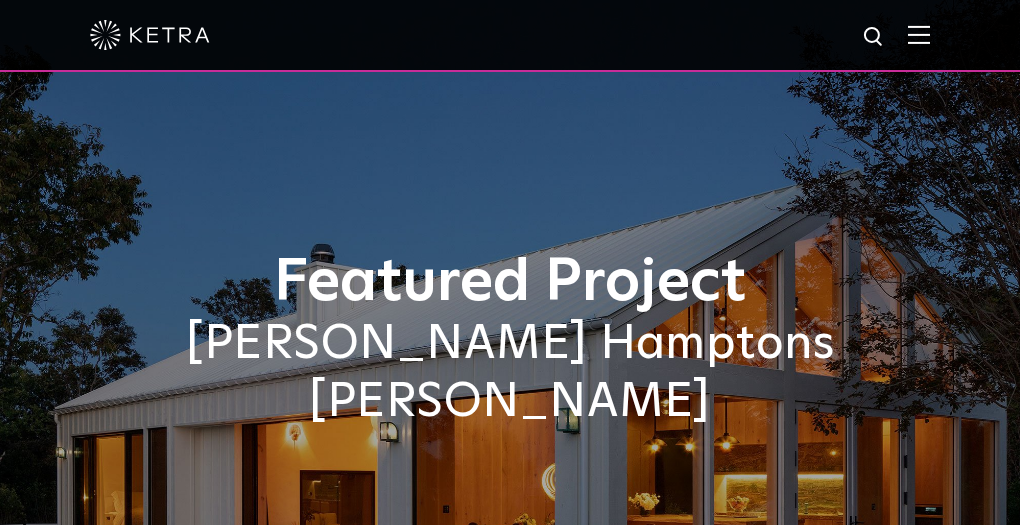 scroll, scrollTop: 0, scrollLeft: 0, axis: both 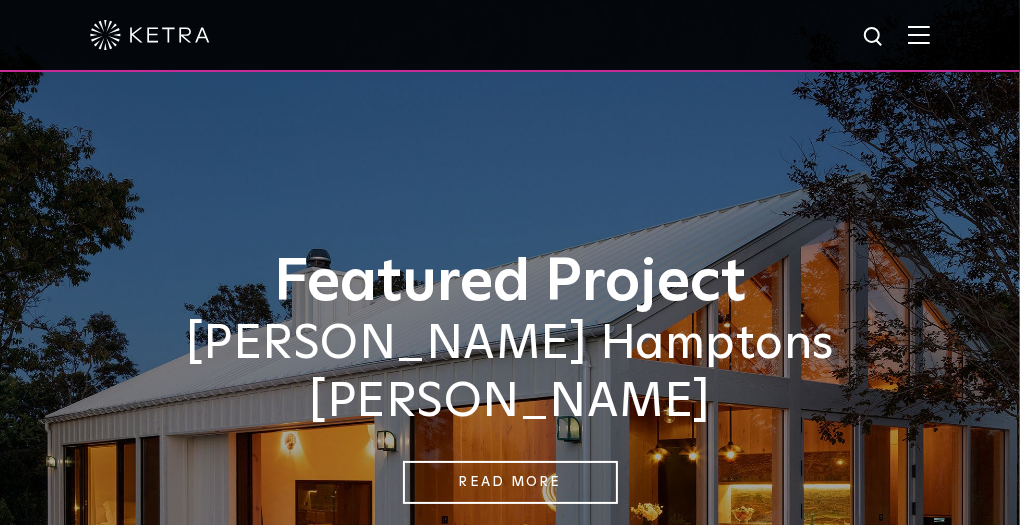 click at bounding box center [919, 34] 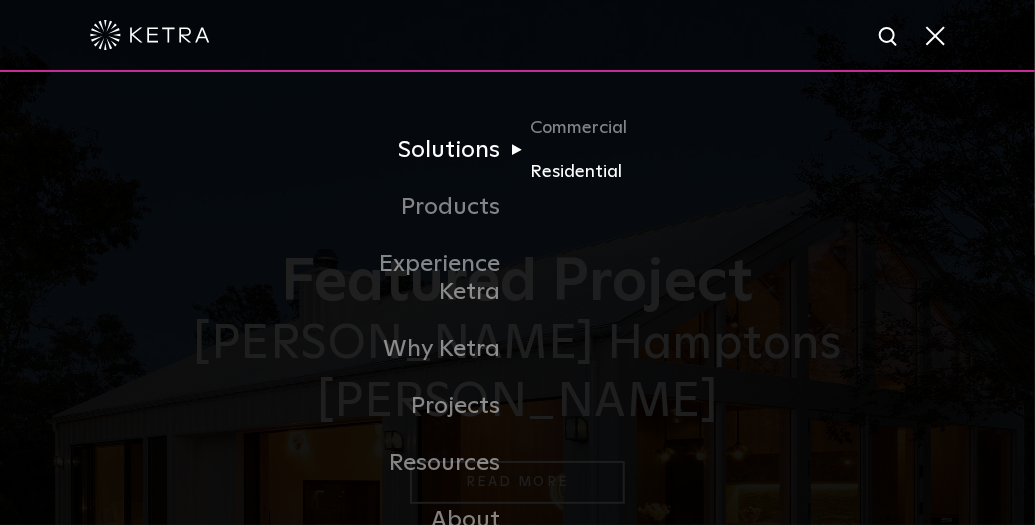 click on "Residential" at bounding box center [626, 172] 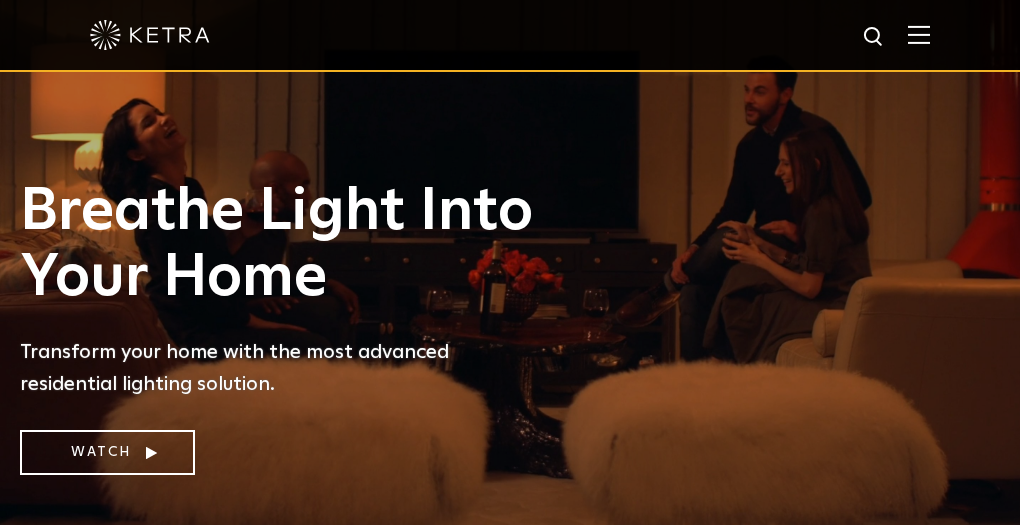 scroll, scrollTop: 0, scrollLeft: 0, axis: both 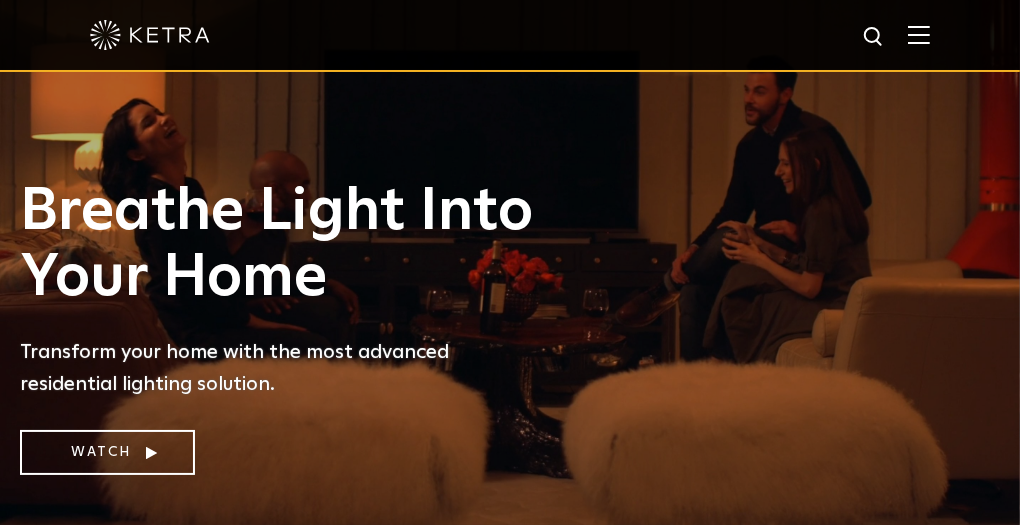 drag, startPoint x: 1027, startPoint y: 55, endPoint x: 981, endPoint y: 23, distance: 56.0357 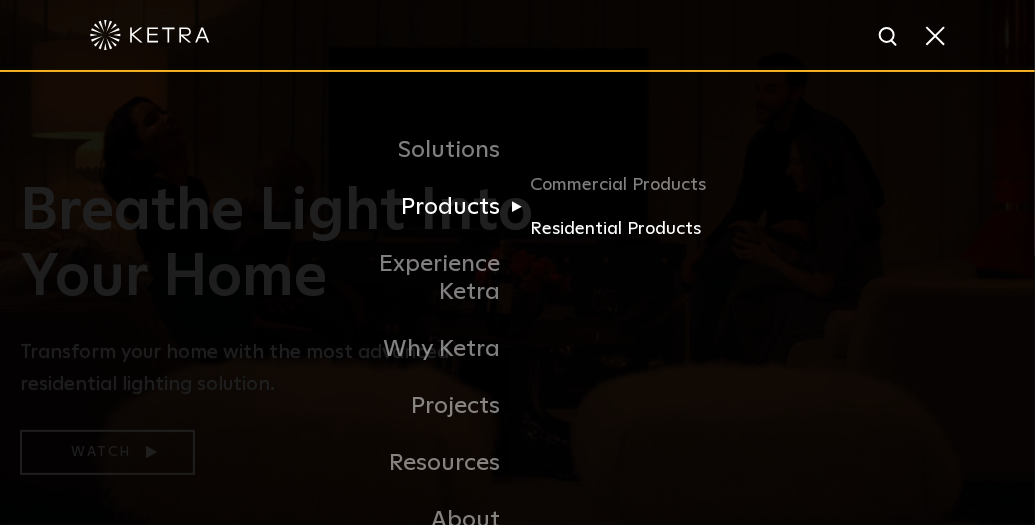 click on "Residential Products" at bounding box center (626, 229) 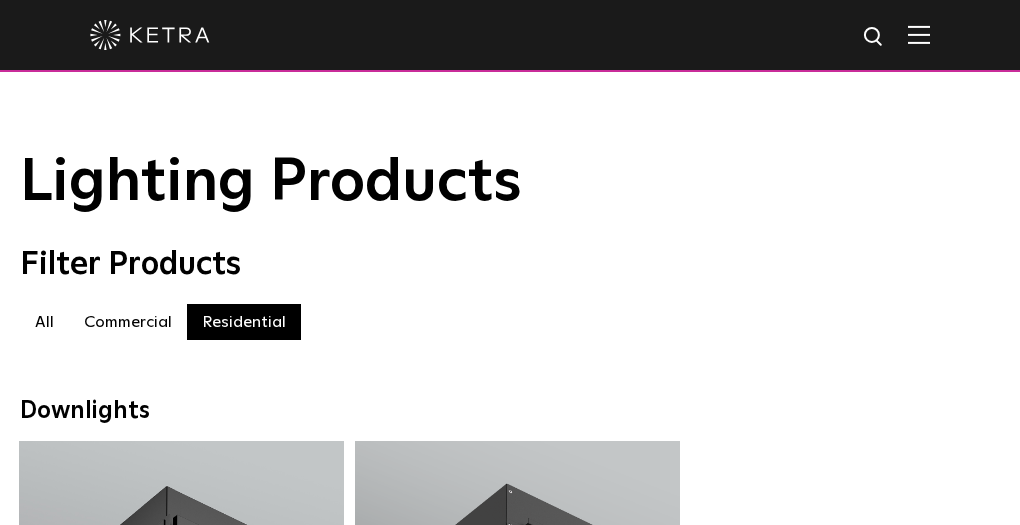 scroll, scrollTop: 0, scrollLeft: 0, axis: both 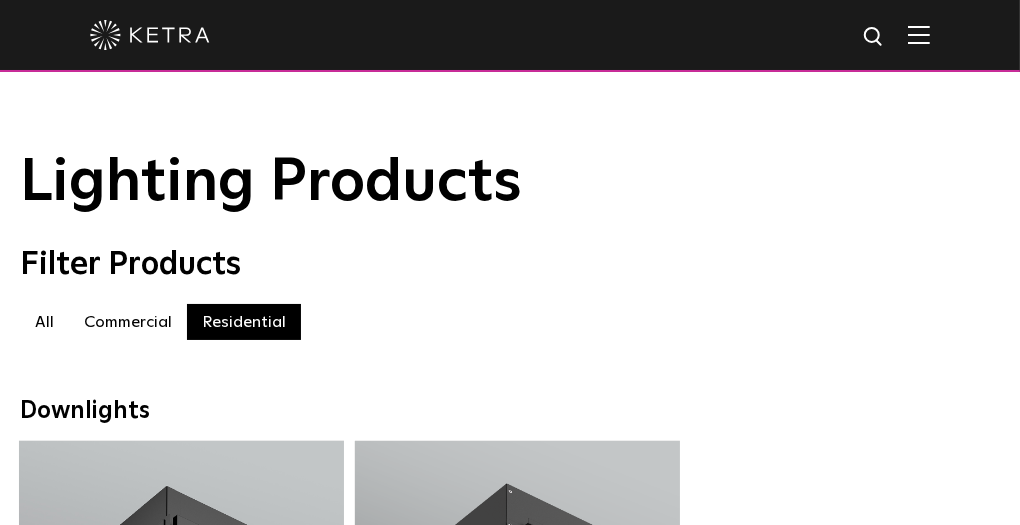 click on "Residential" at bounding box center (244, 322) 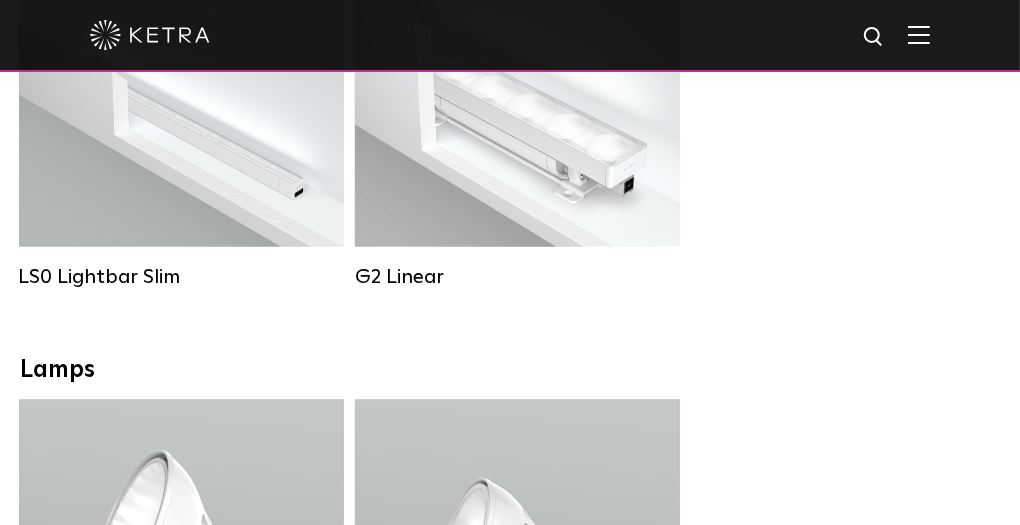 scroll, scrollTop: 1165, scrollLeft: 0, axis: vertical 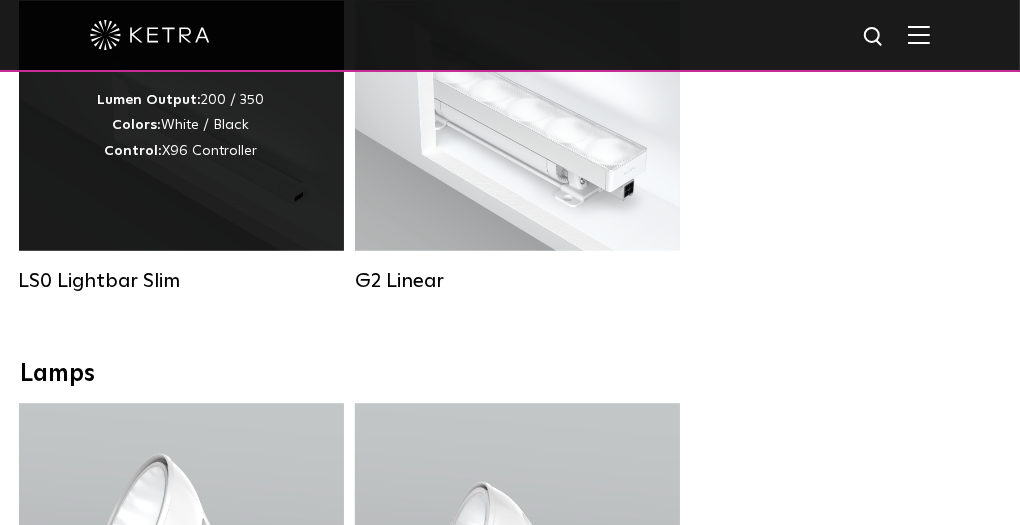 click on "LS0 Lightbar Slim" at bounding box center [181, 281] 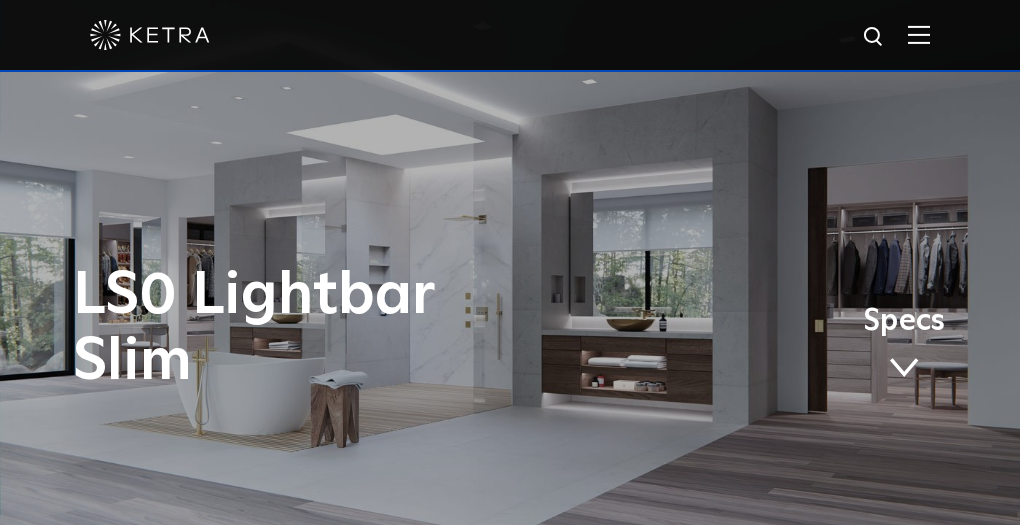 scroll, scrollTop: 0, scrollLeft: 0, axis: both 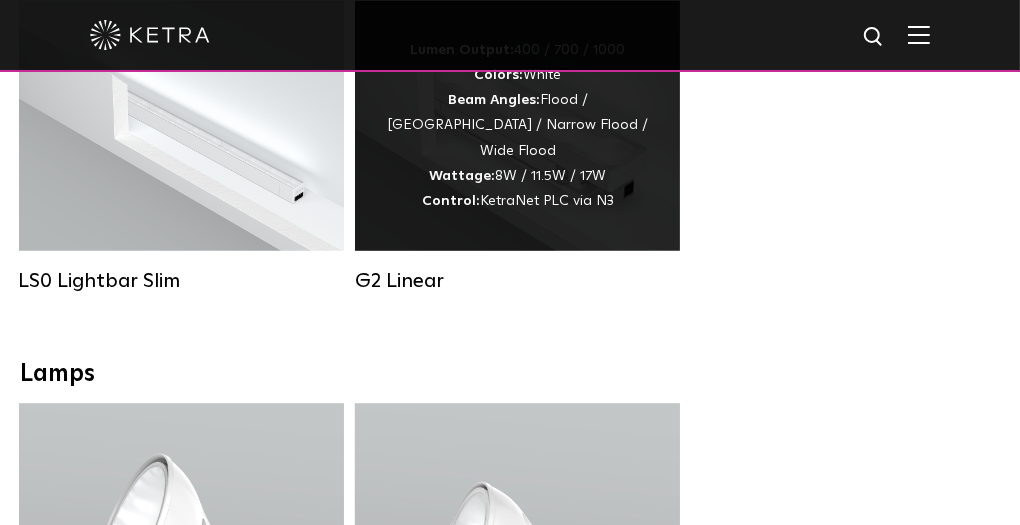 click on "G2 Linear" at bounding box center [517, 281] 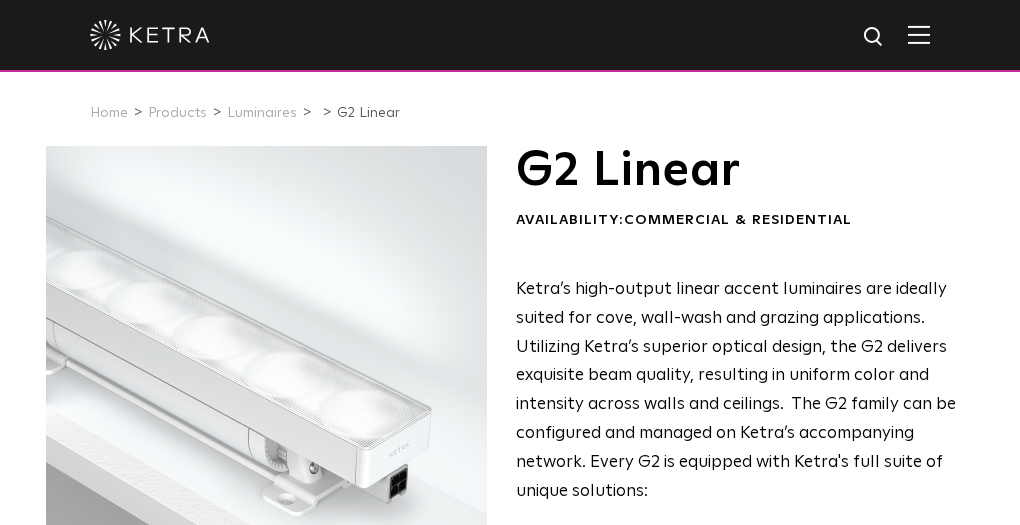 scroll, scrollTop: 0, scrollLeft: 0, axis: both 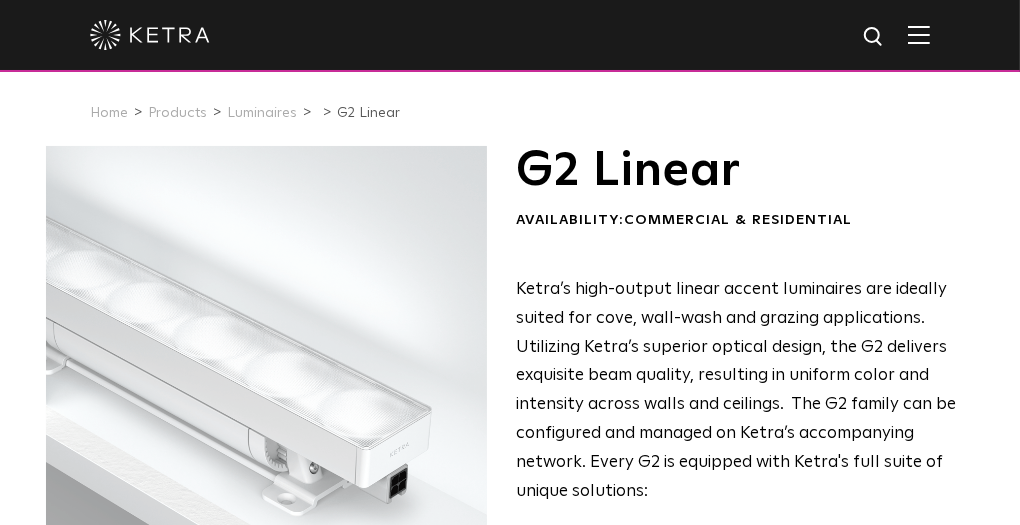 click on "G2 Linear" at bounding box center (742, 171) 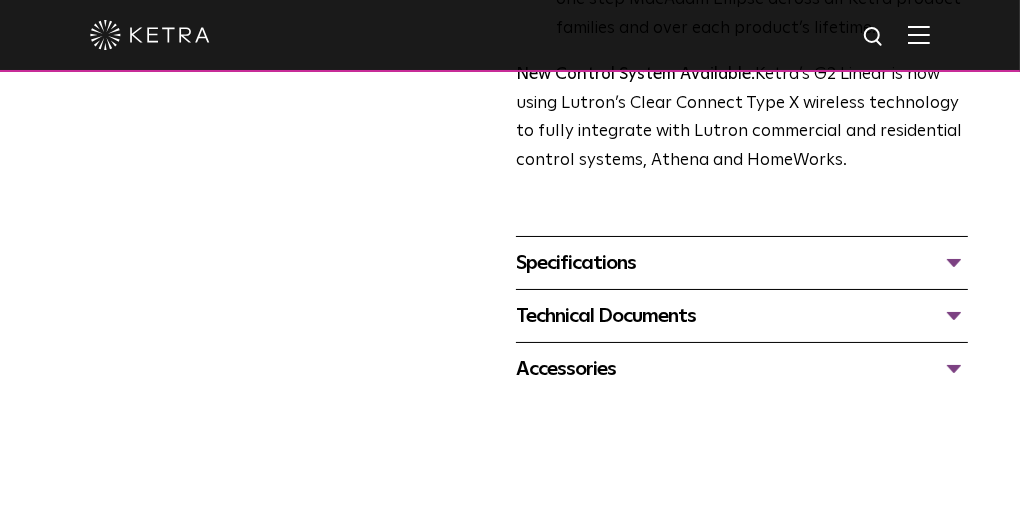 scroll, scrollTop: 815, scrollLeft: 0, axis: vertical 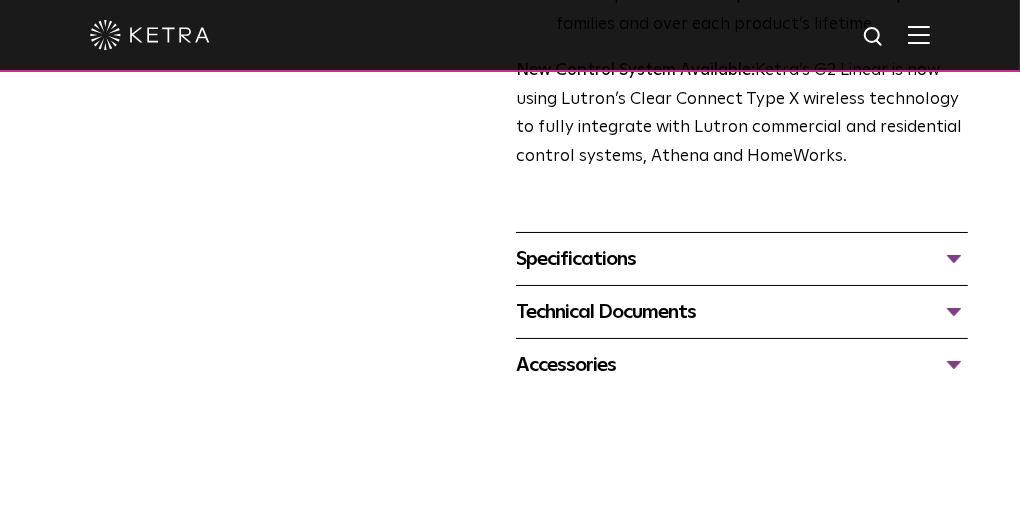 click on "Specifications" at bounding box center [742, 259] 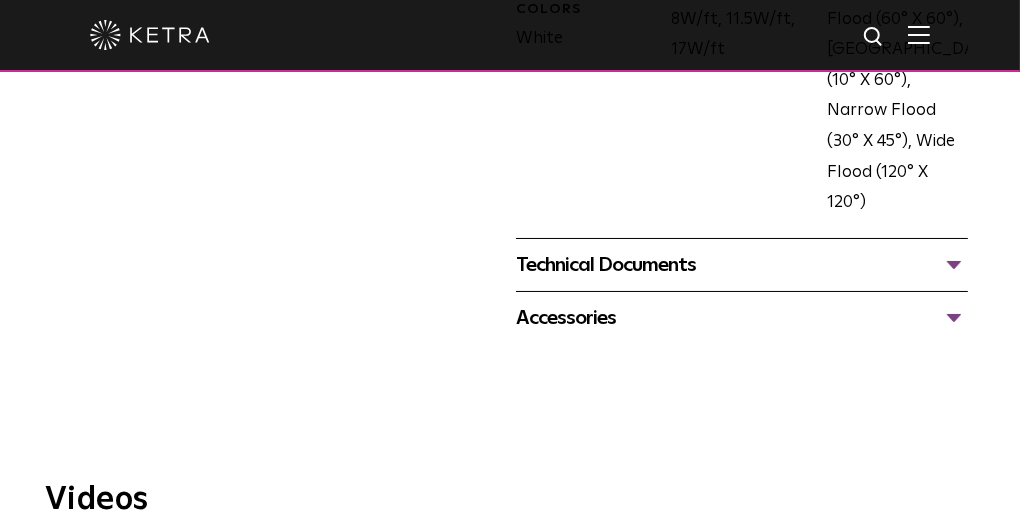 scroll, scrollTop: 1259, scrollLeft: 0, axis: vertical 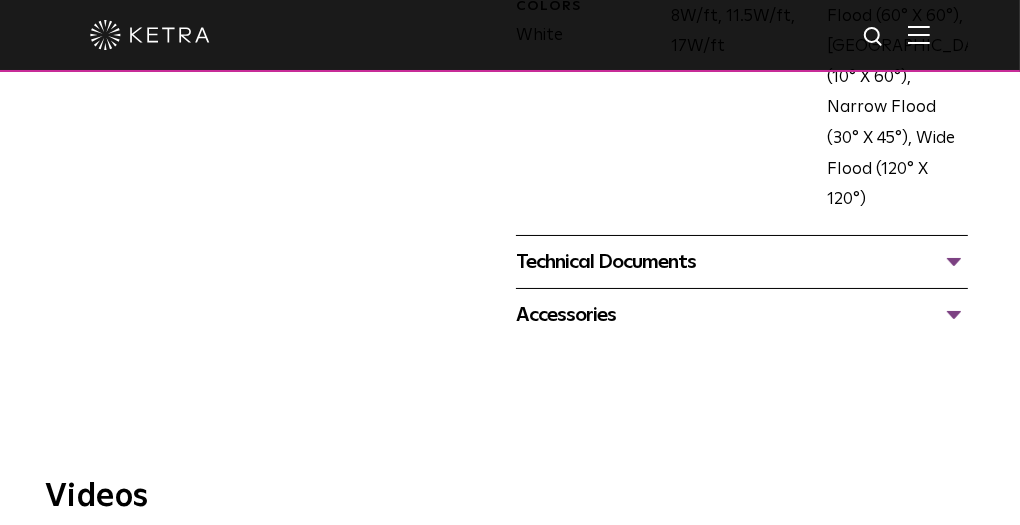 click on "Technical Documents" at bounding box center (742, 262) 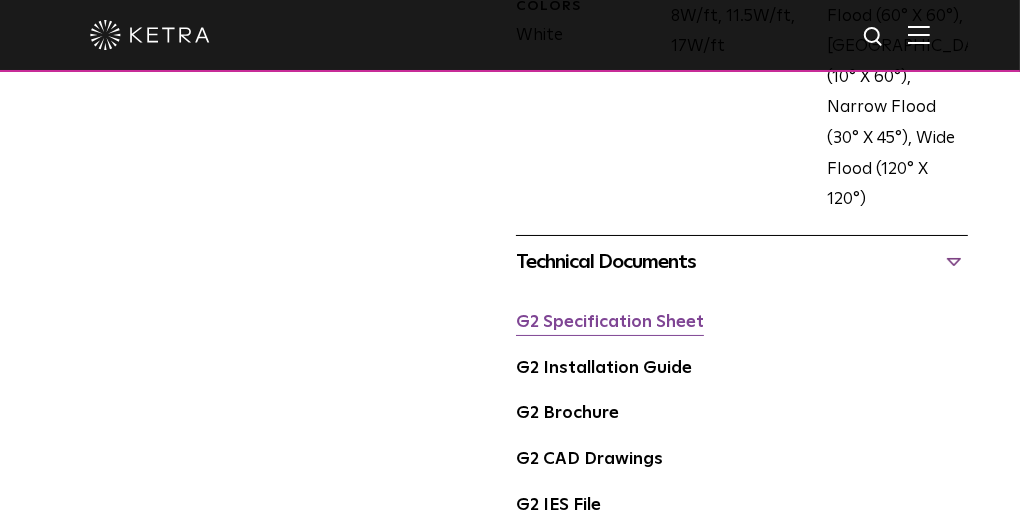 click on "G2 Specification Sheet" at bounding box center [610, 322] 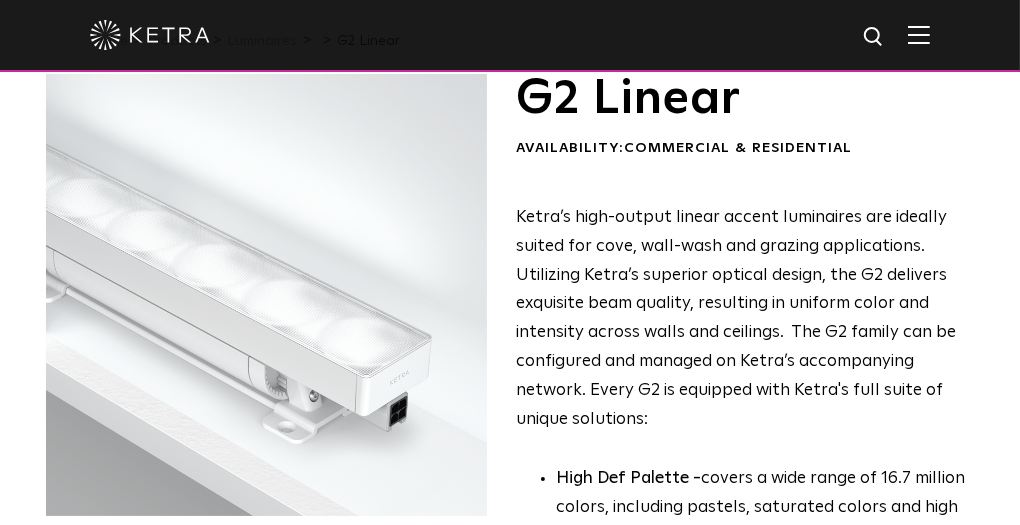 scroll, scrollTop: 0, scrollLeft: 0, axis: both 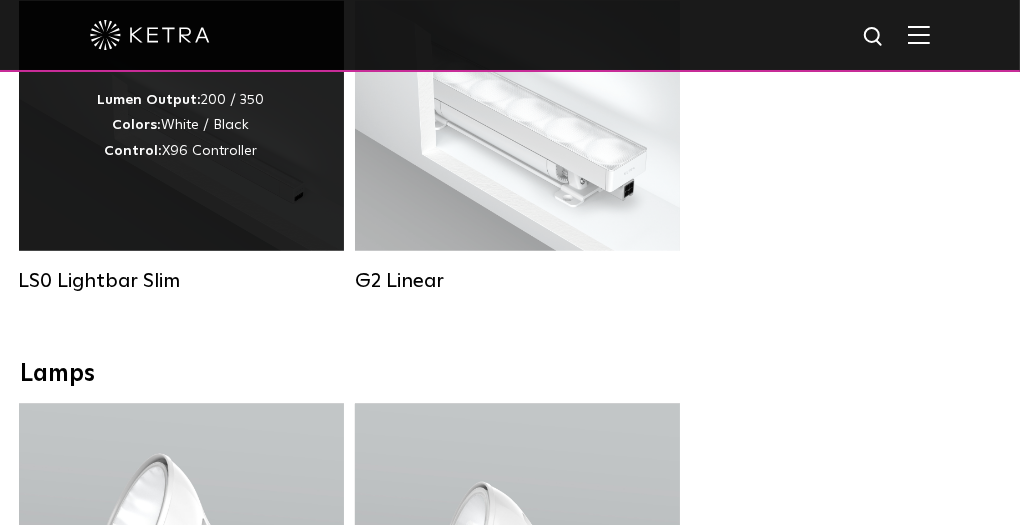 click on "LS0 Lightbar Slim" at bounding box center (181, 281) 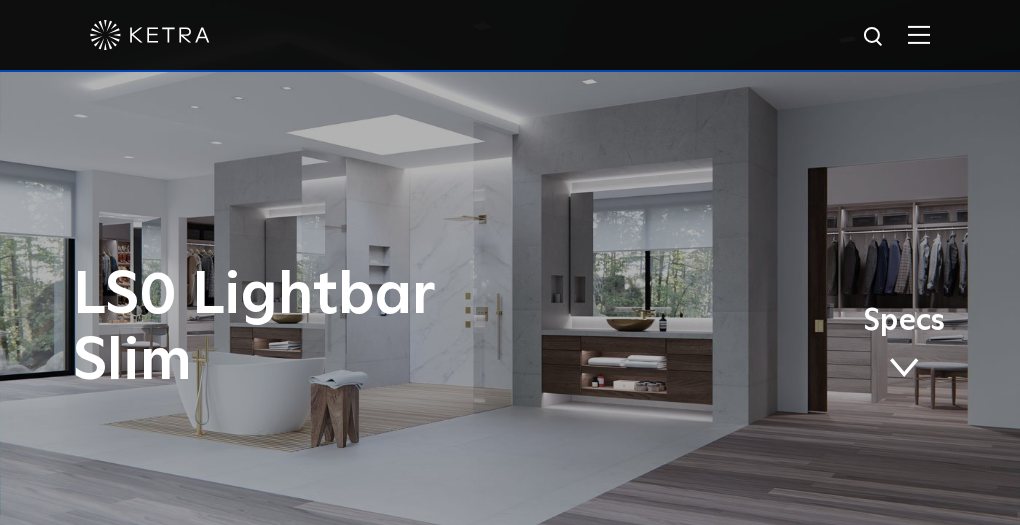 scroll, scrollTop: 0, scrollLeft: 0, axis: both 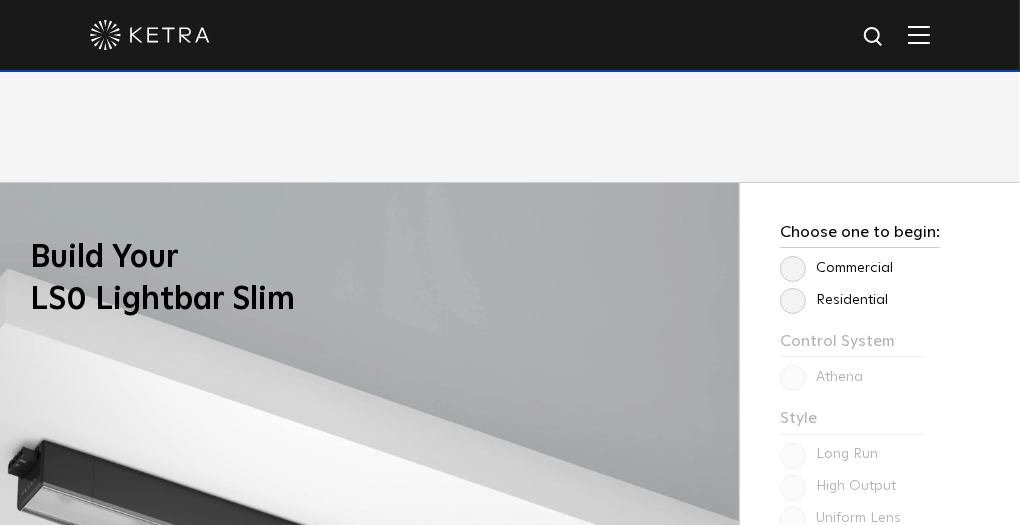 click on "Residential" at bounding box center (834, 300) 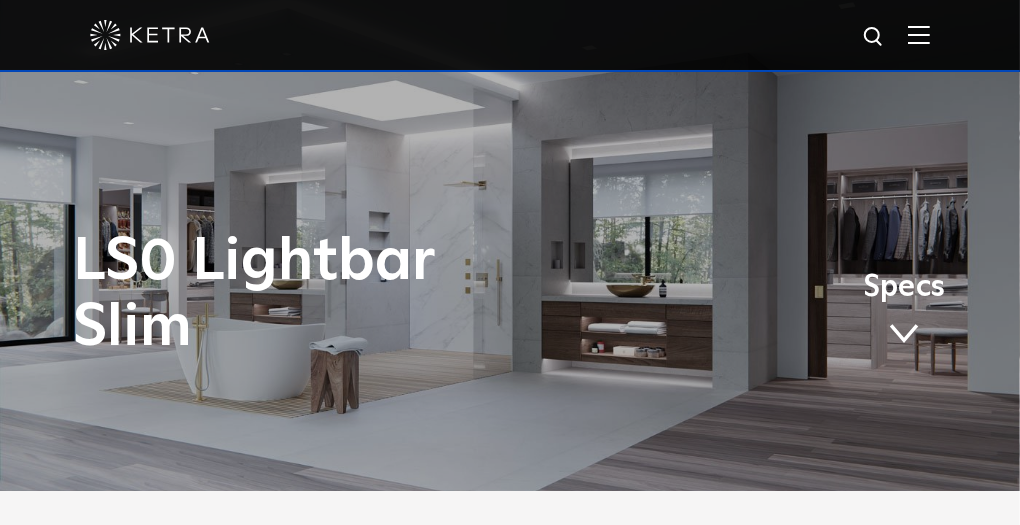scroll, scrollTop: 0, scrollLeft: 0, axis: both 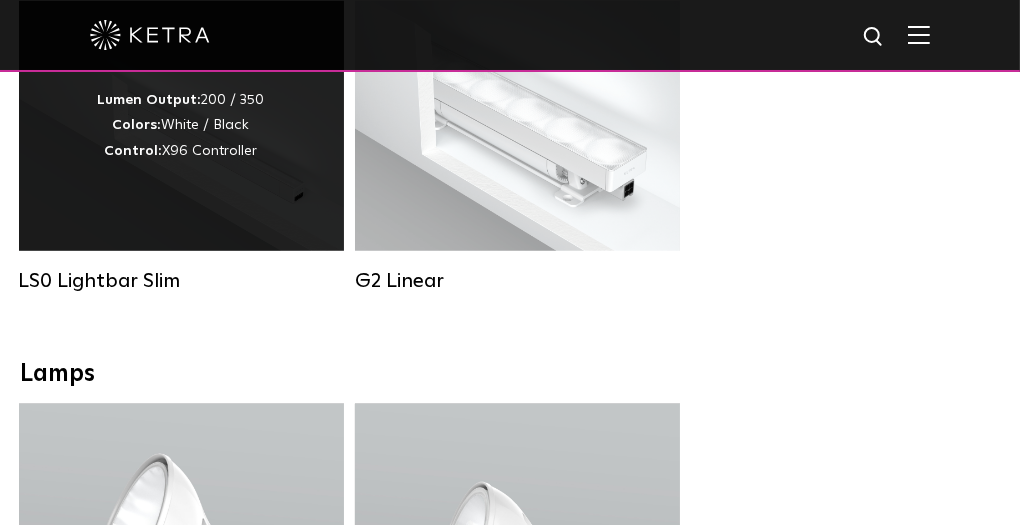 click on "LS0 Lightbar Slim" at bounding box center (181, 281) 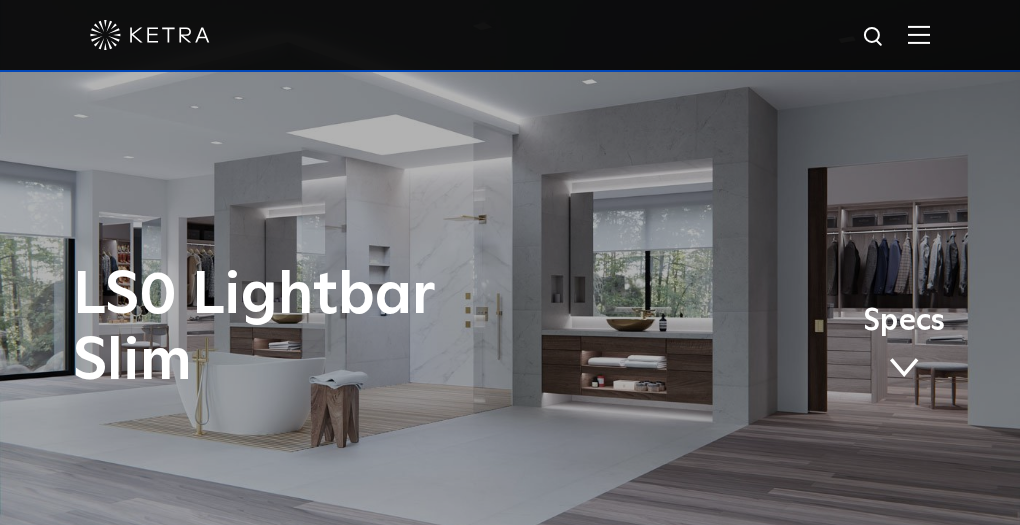 scroll, scrollTop: 0, scrollLeft: 0, axis: both 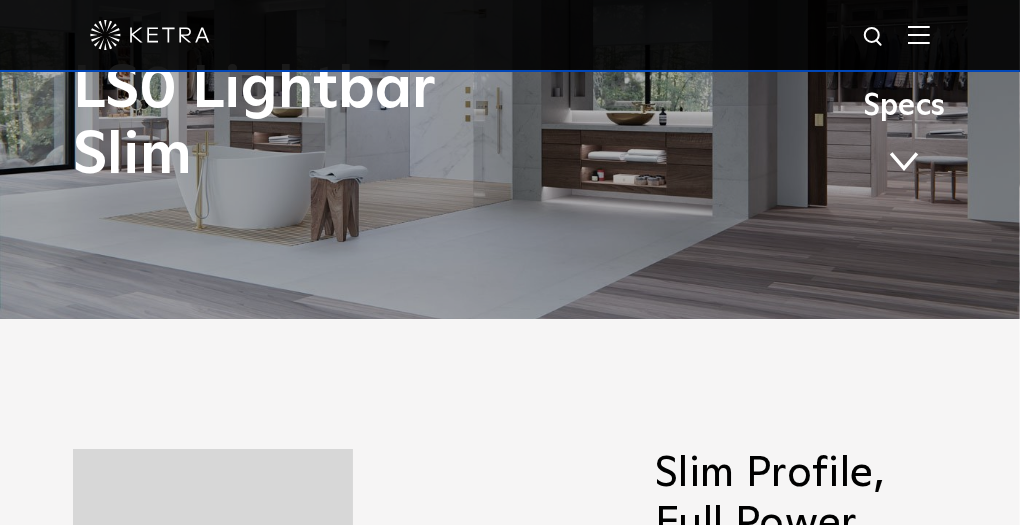 click at bounding box center [904, 162] 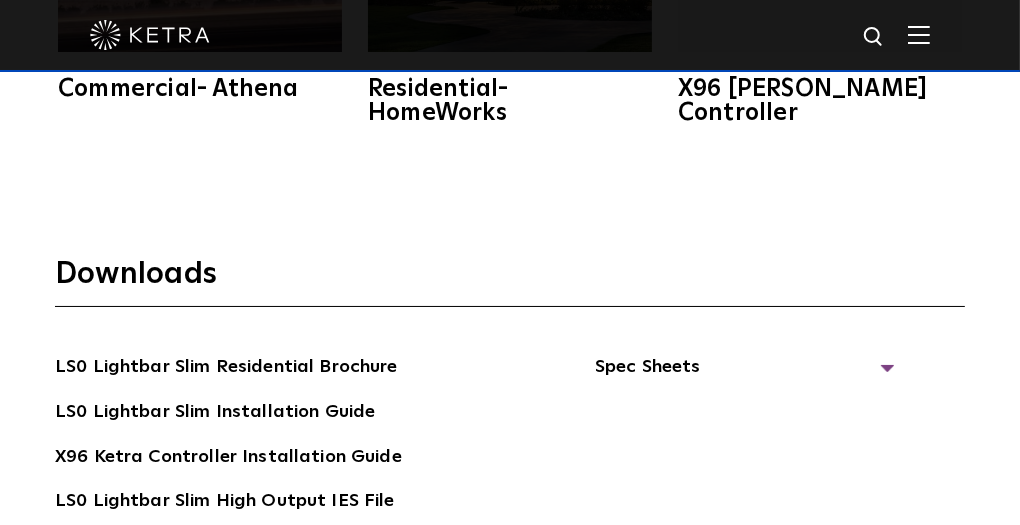 scroll, scrollTop: 3394, scrollLeft: 0, axis: vertical 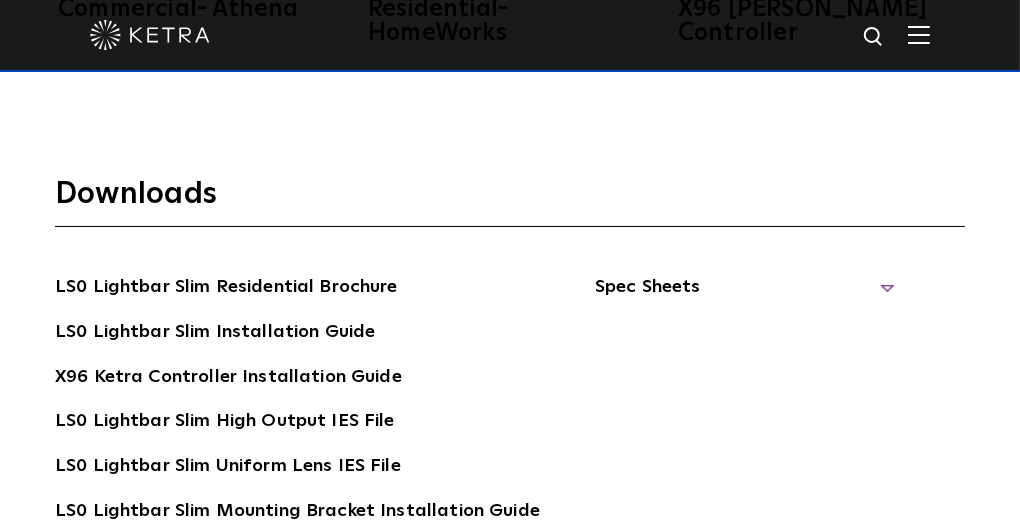 click on "Spec Sheets" at bounding box center (745, 295) 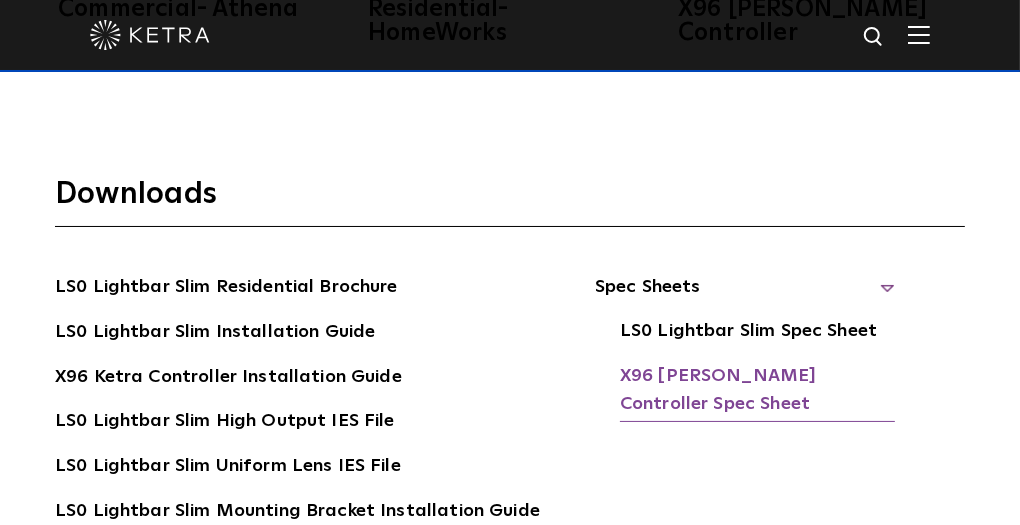 click on "X96 [PERSON_NAME] Controller Spec Sheet" at bounding box center (757, 392) 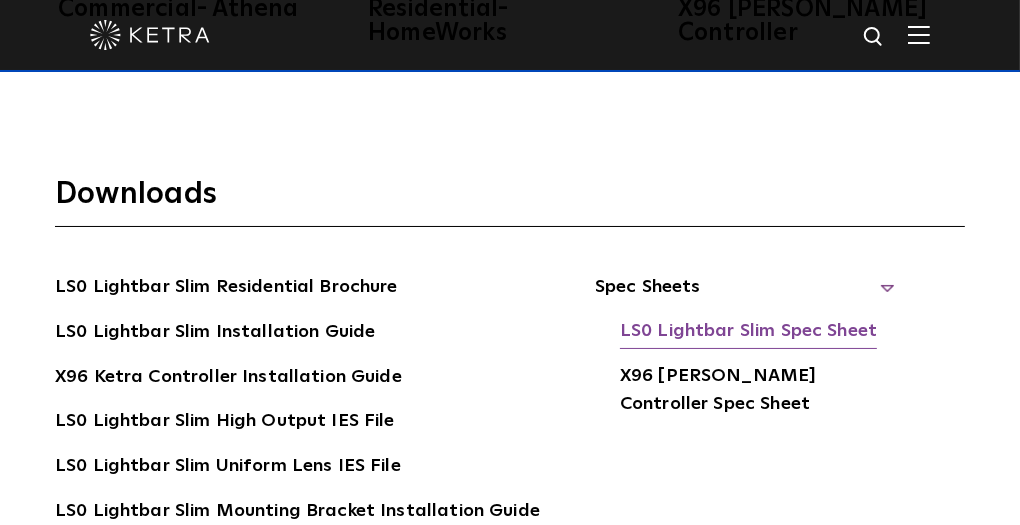 click on "LS0 Lightbar Slim Spec Sheet" at bounding box center (748, 333) 